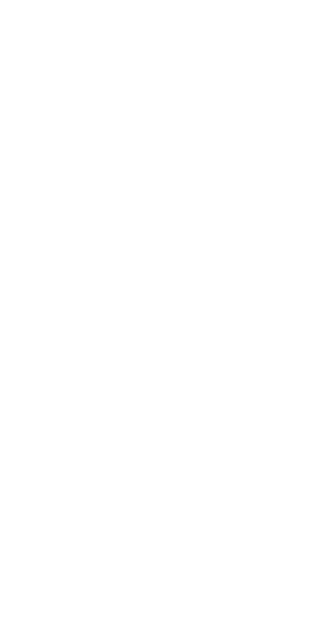 scroll, scrollTop: 0, scrollLeft: 0, axis: both 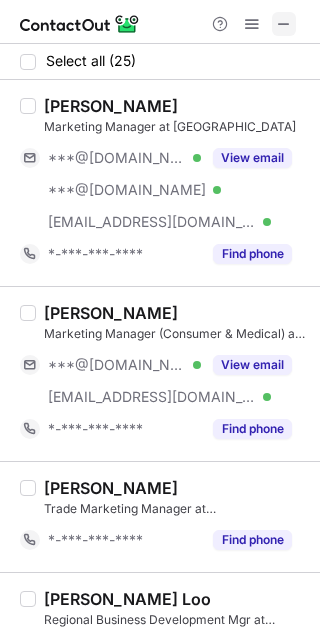 click at bounding box center (284, 24) 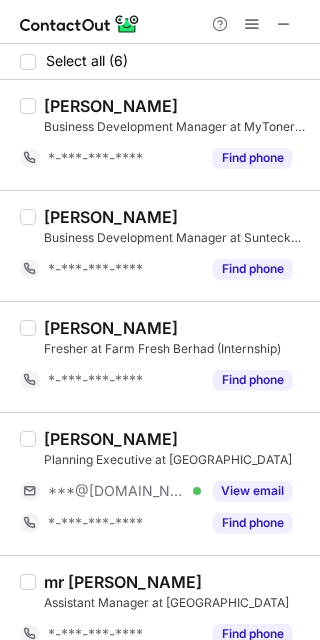 scroll, scrollTop: 0, scrollLeft: 0, axis: both 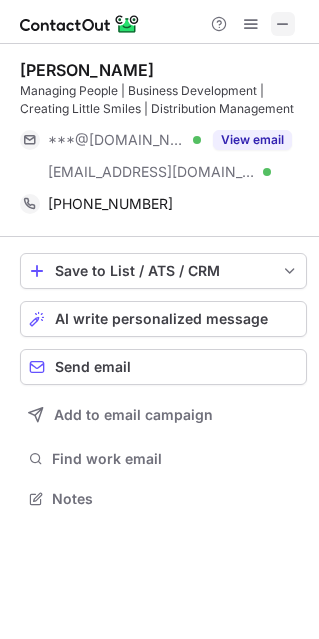 click at bounding box center (283, 24) 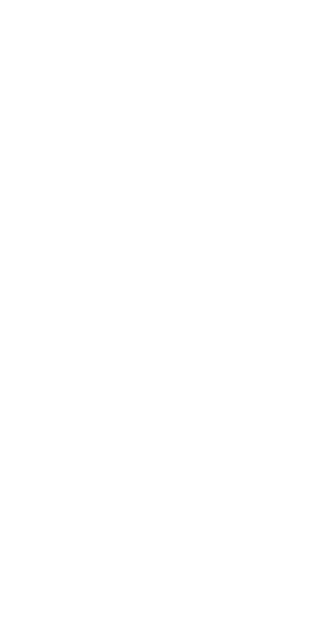 scroll, scrollTop: 0, scrollLeft: 0, axis: both 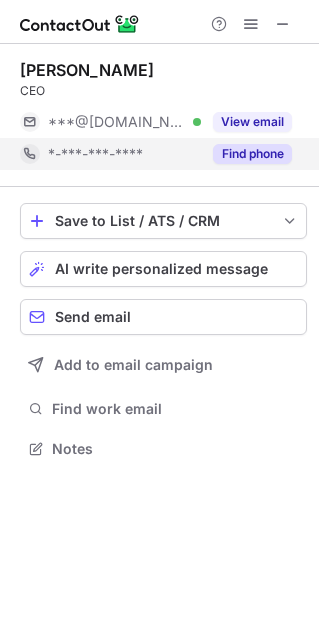click on "Find phone" at bounding box center [252, 154] 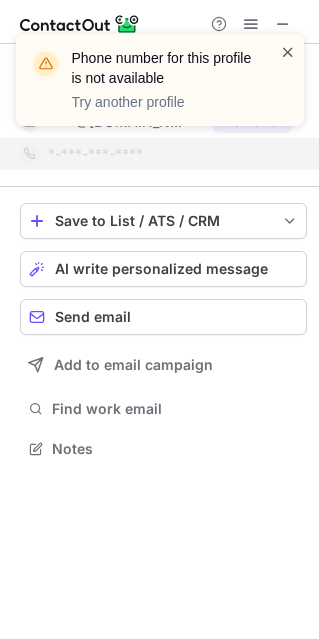 click at bounding box center [288, 52] 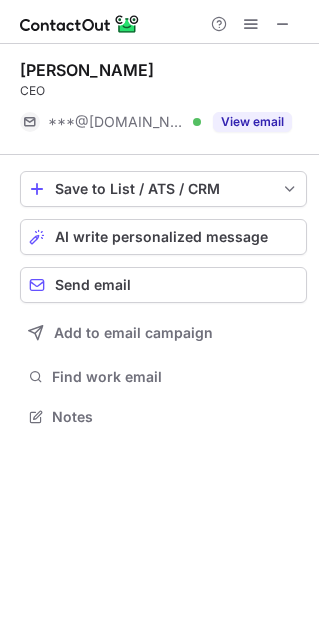 scroll, scrollTop: 403, scrollLeft: 319, axis: both 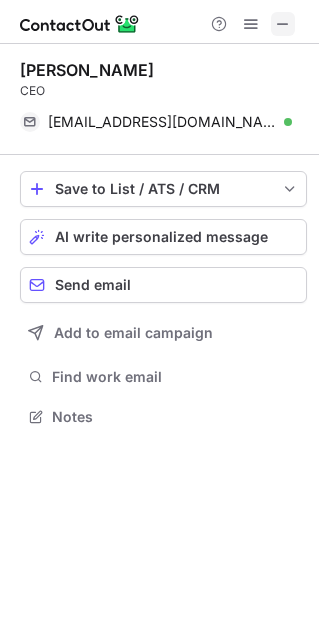 click at bounding box center [283, 24] 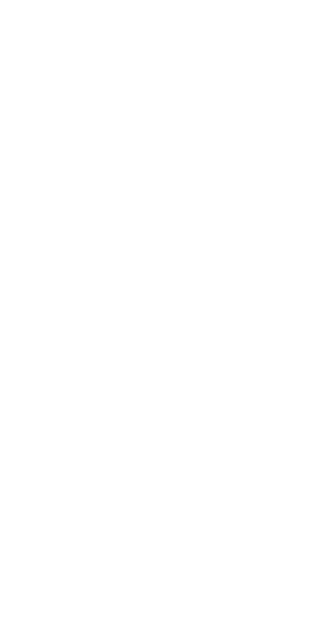 scroll, scrollTop: 0, scrollLeft: 0, axis: both 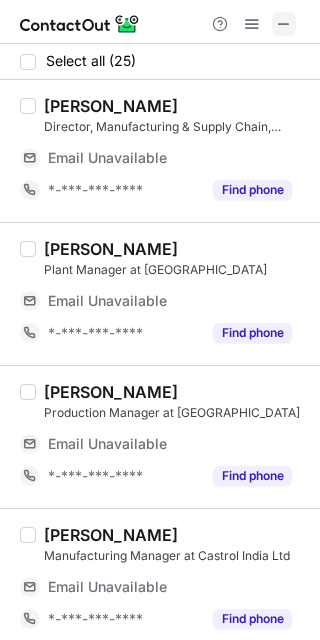click at bounding box center (284, 24) 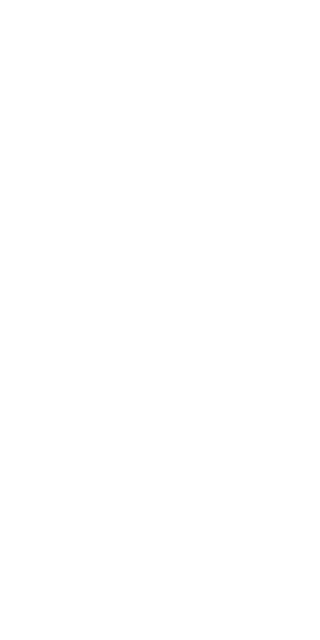 scroll, scrollTop: 0, scrollLeft: 0, axis: both 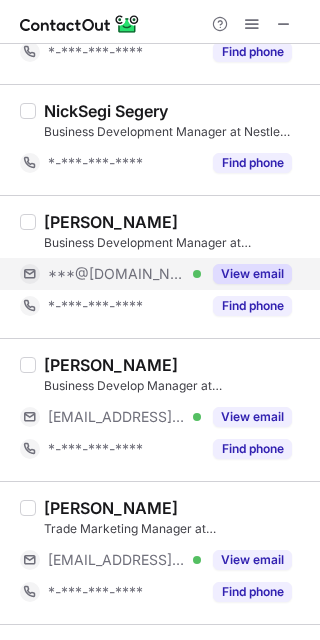 click on "View email" at bounding box center (252, 274) 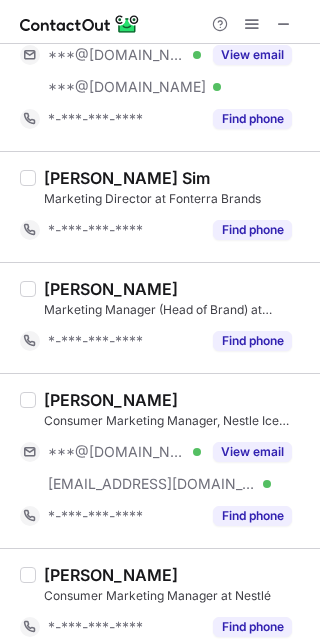 scroll, scrollTop: 2368, scrollLeft: 0, axis: vertical 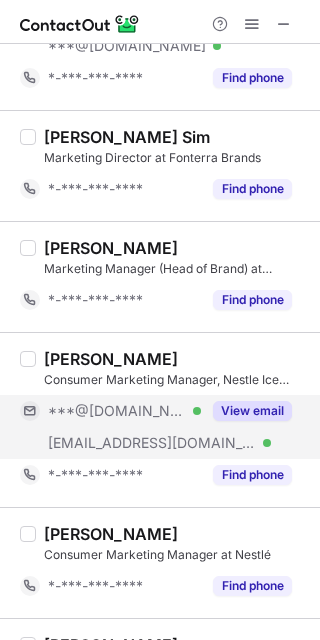 click on "View email" at bounding box center (252, 411) 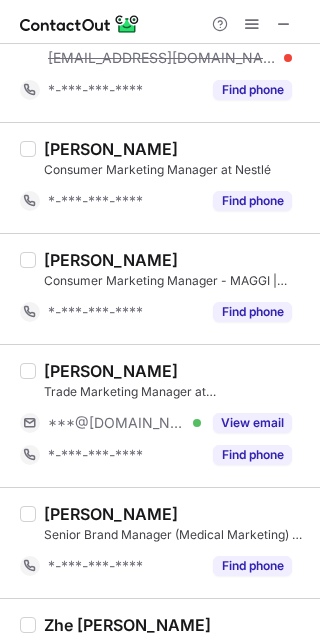 scroll, scrollTop: 2850, scrollLeft: 0, axis: vertical 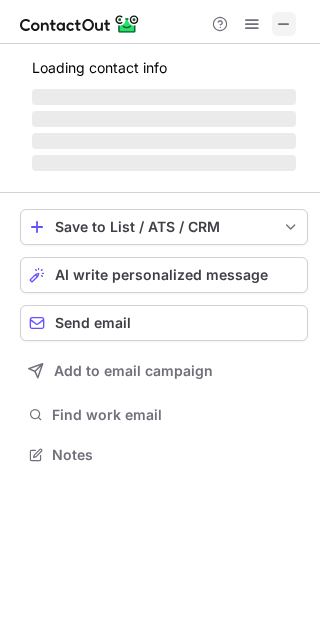 click at bounding box center [284, 24] 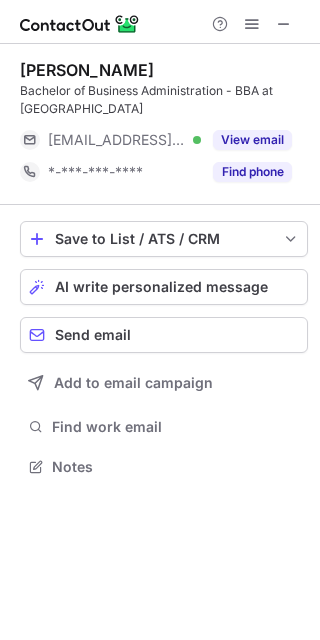 scroll, scrollTop: 9, scrollLeft: 9, axis: both 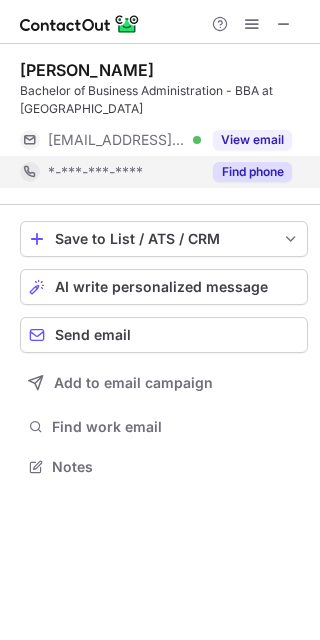click on "Find phone" at bounding box center [252, 172] 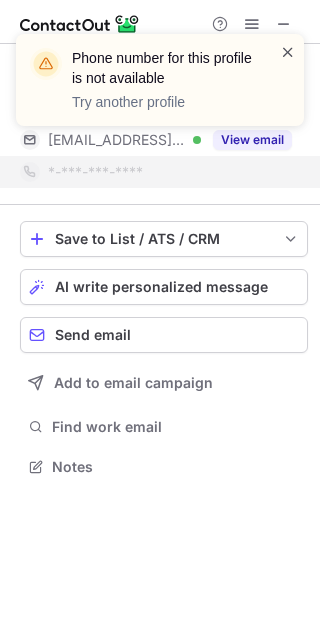 click at bounding box center (288, 52) 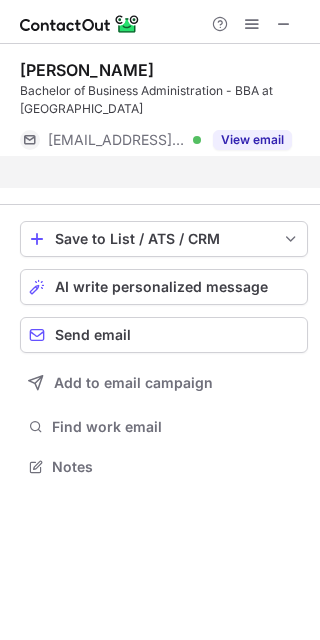 scroll, scrollTop: 420, scrollLeft: 320, axis: both 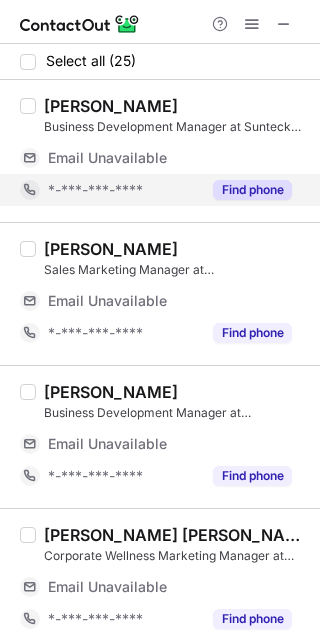 click on "Find phone" at bounding box center (252, 190) 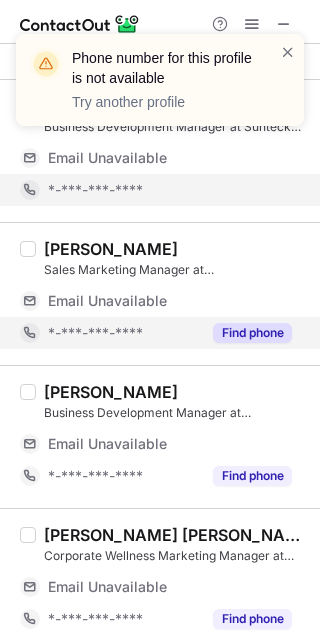 click on "Find phone" at bounding box center (252, 333) 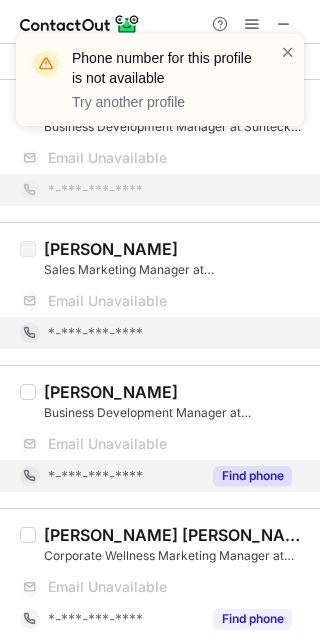 click on "Find phone" at bounding box center (252, 476) 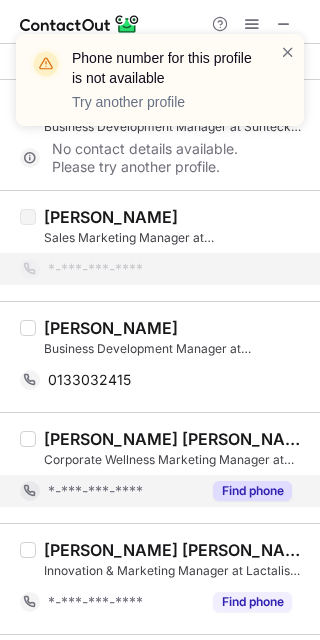 click on "Find phone" at bounding box center [252, 602] 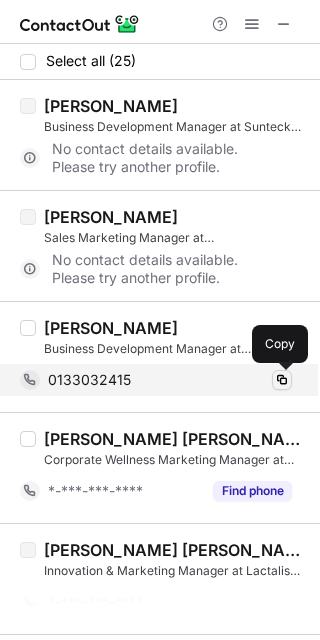 click at bounding box center [282, 380] 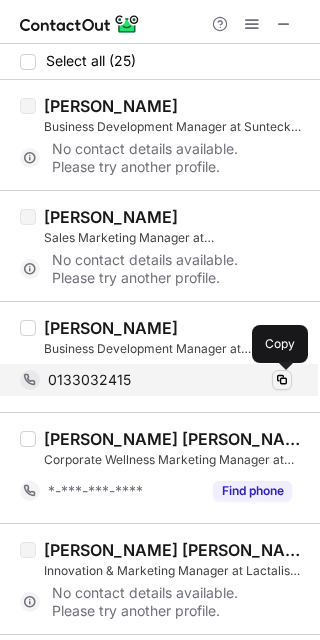 click at bounding box center [282, 380] 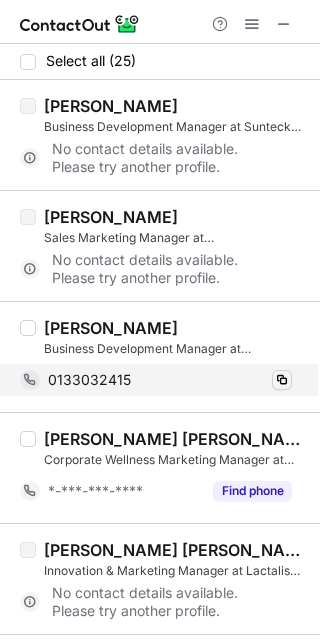 click at bounding box center (282, 380) 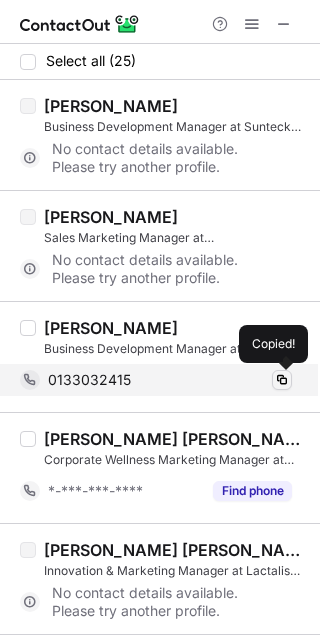 click at bounding box center (282, 380) 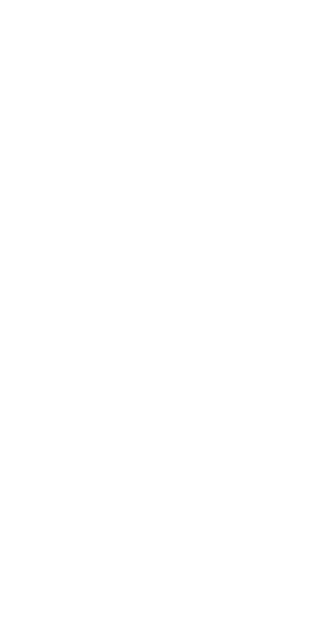 scroll, scrollTop: 0, scrollLeft: 0, axis: both 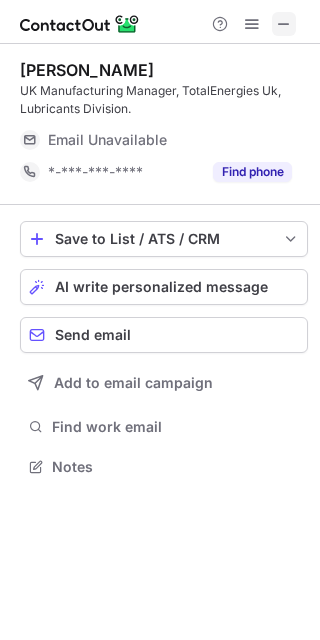 click at bounding box center [284, 24] 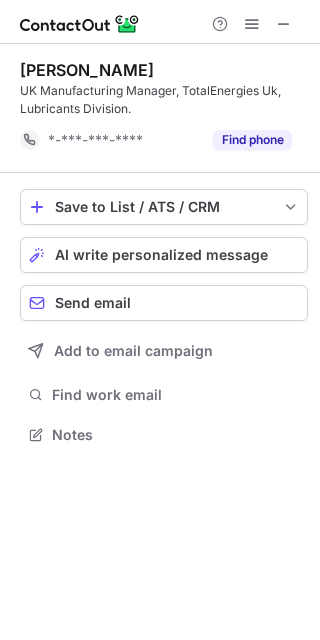 scroll, scrollTop: 420, scrollLeft: 320, axis: both 